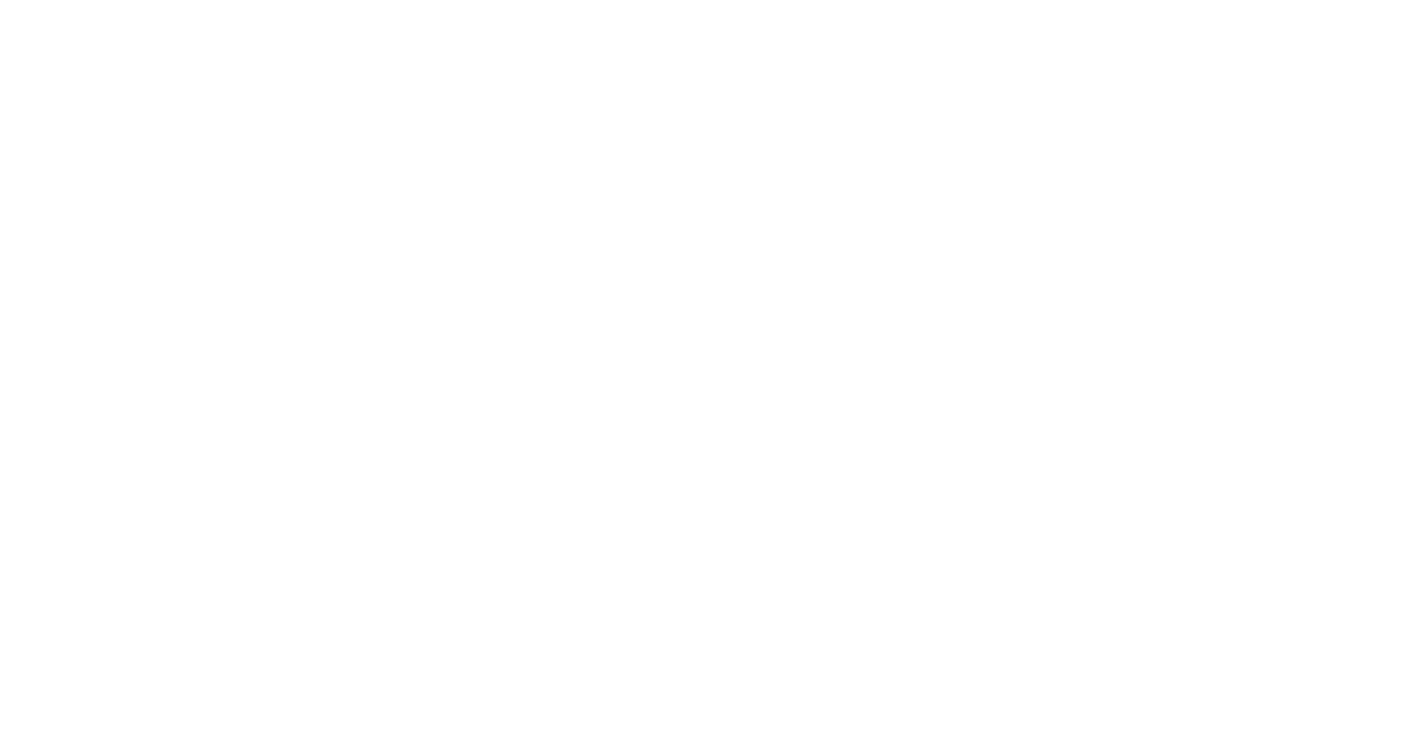 scroll, scrollTop: 0, scrollLeft: 0, axis: both 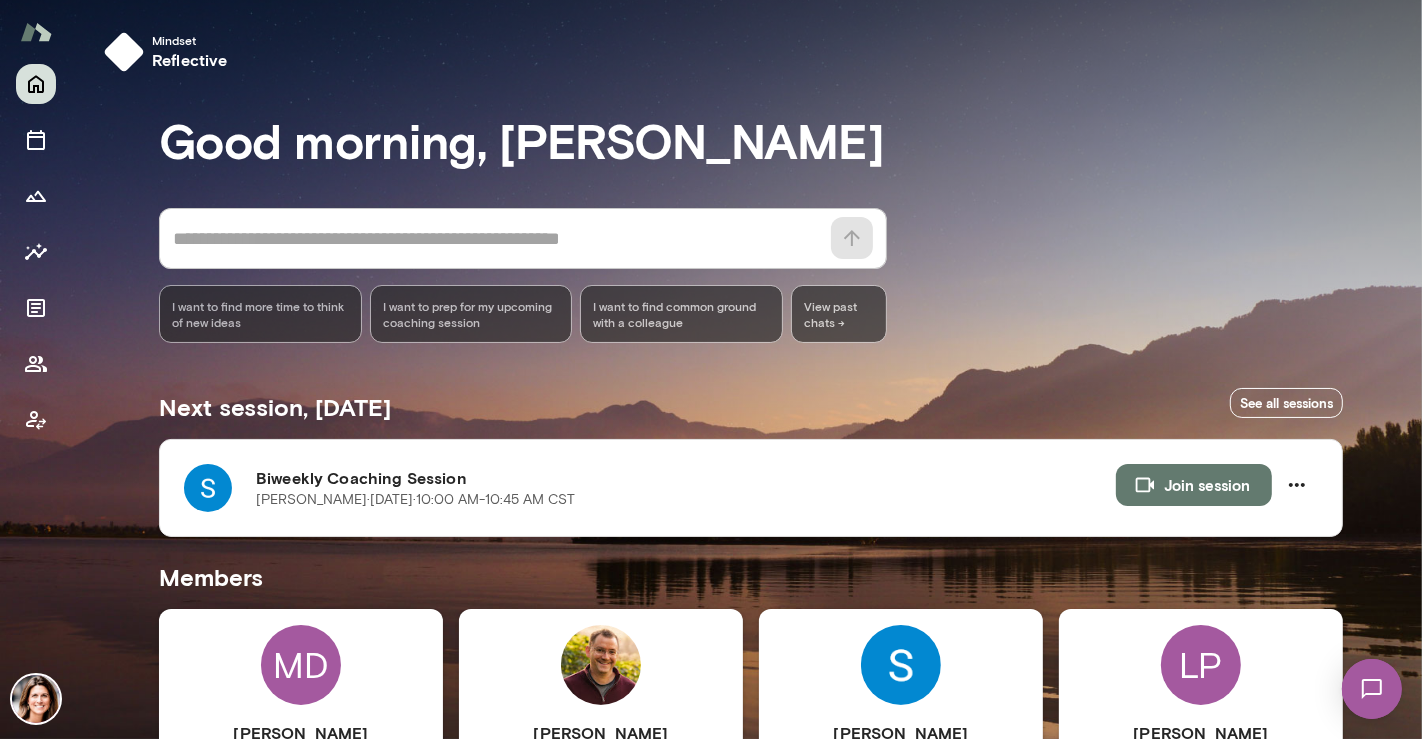 drag, startPoint x: 1421, startPoint y: 321, endPoint x: 1421, endPoint y: 436, distance: 115 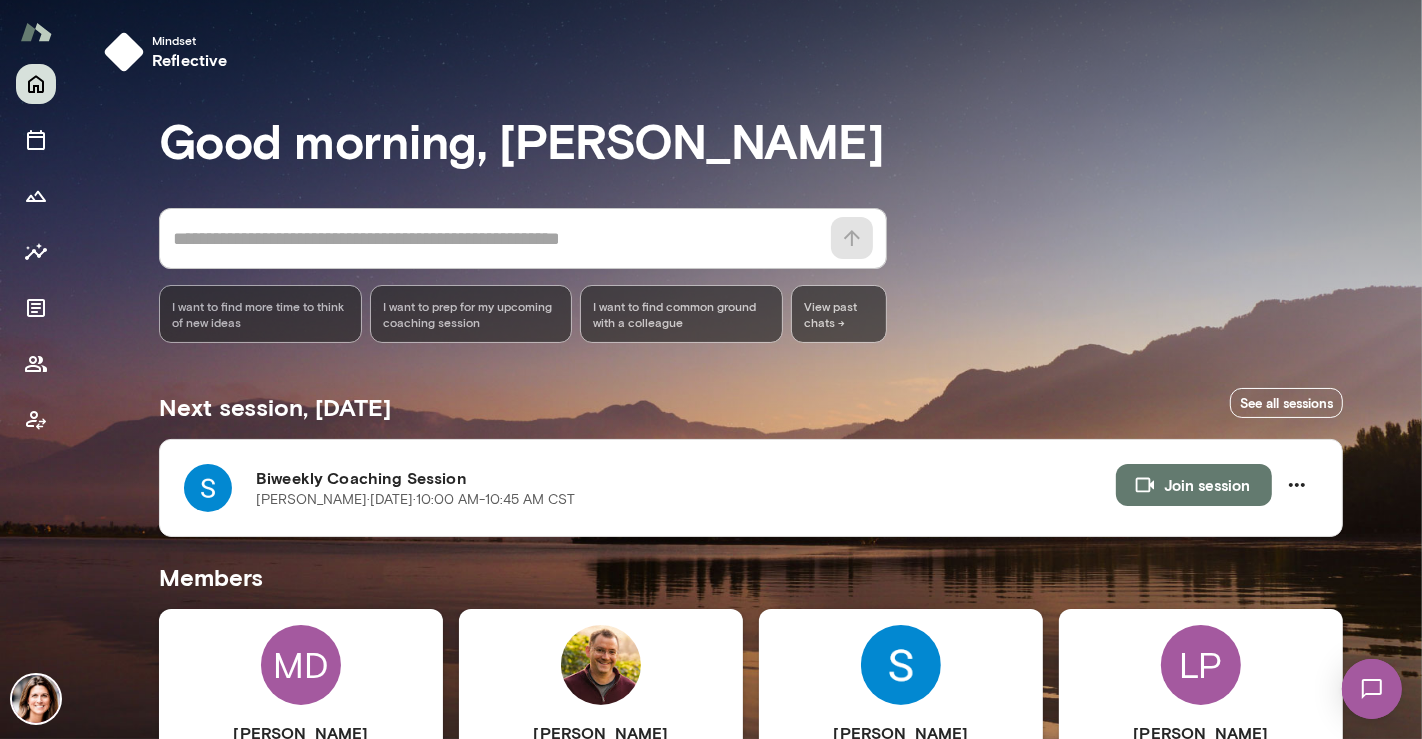 click at bounding box center (711, 246) 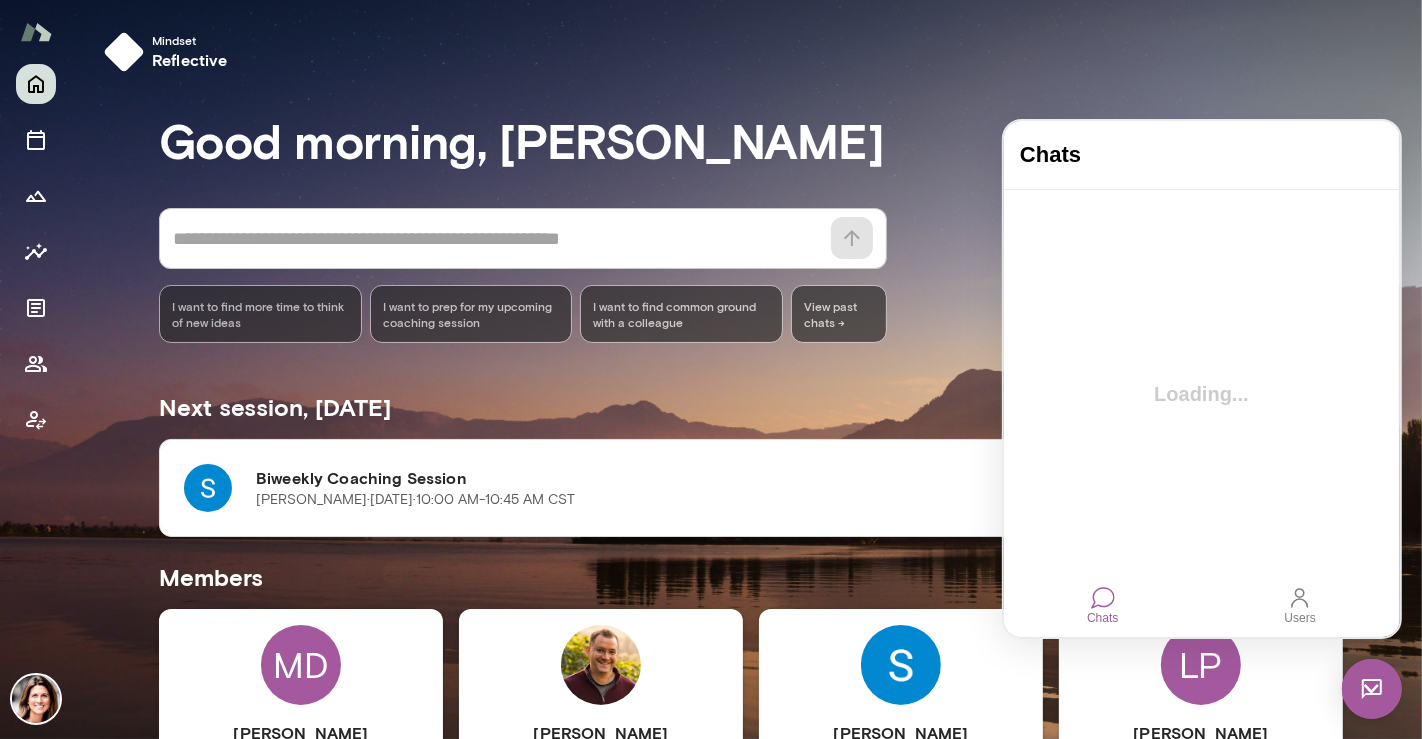 scroll, scrollTop: 0, scrollLeft: 0, axis: both 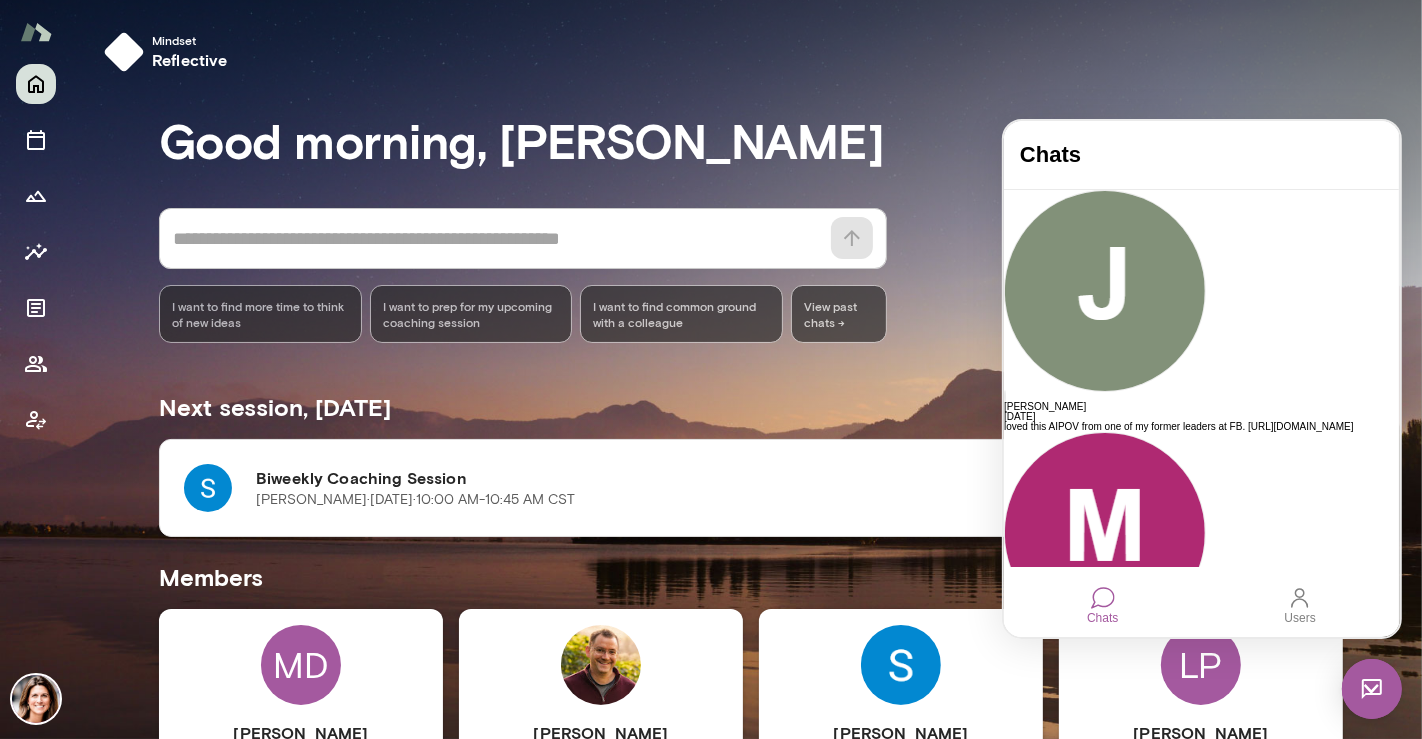click on "Mindset reflective" at bounding box center (759, 52) 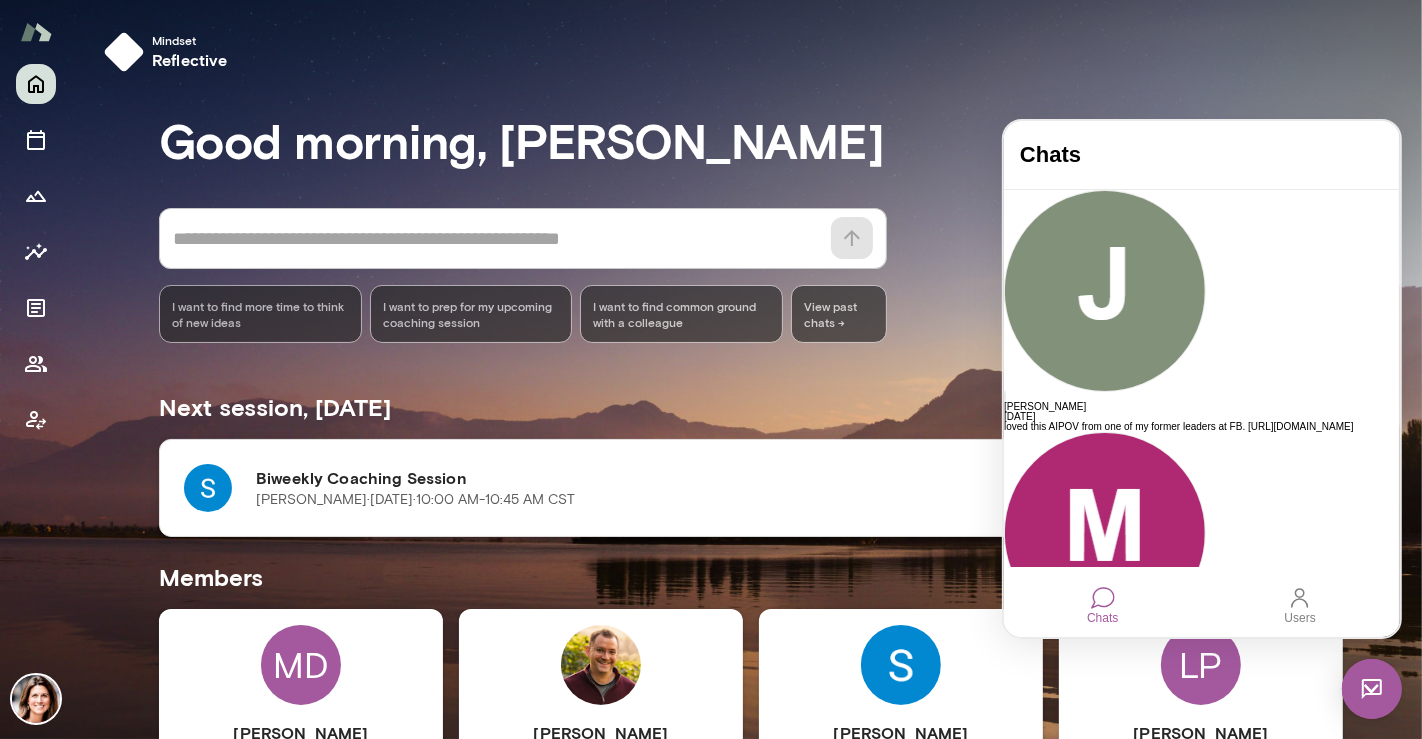 click on "Biweekly Coaching Session [PERSON_NAME]  ·  [DATE]  ·  10:00 AM-10:45 AM CST Join session" at bounding box center [751, 488] 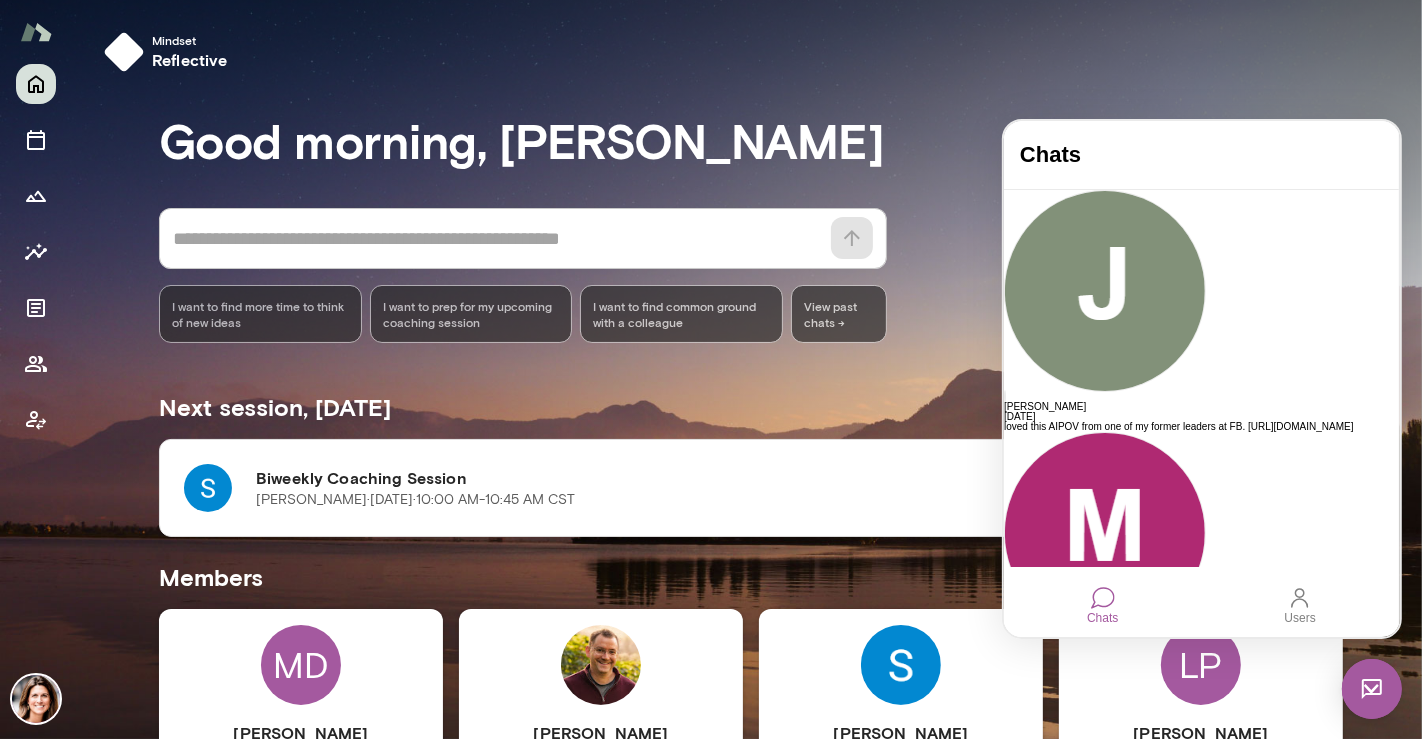 click on "Mindset reflective" at bounding box center (759, 52) 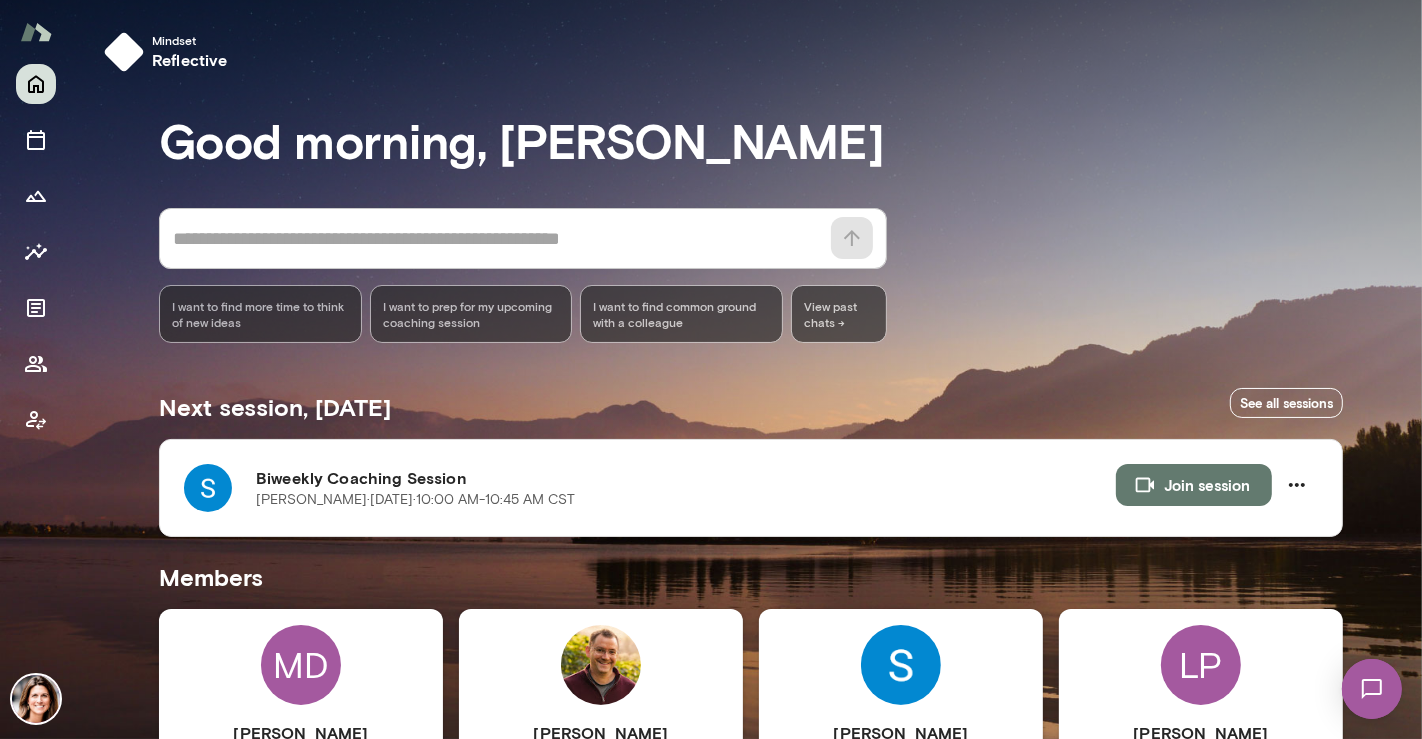 drag, startPoint x: 1421, startPoint y: 342, endPoint x: 1410, endPoint y: 442, distance: 100.60318 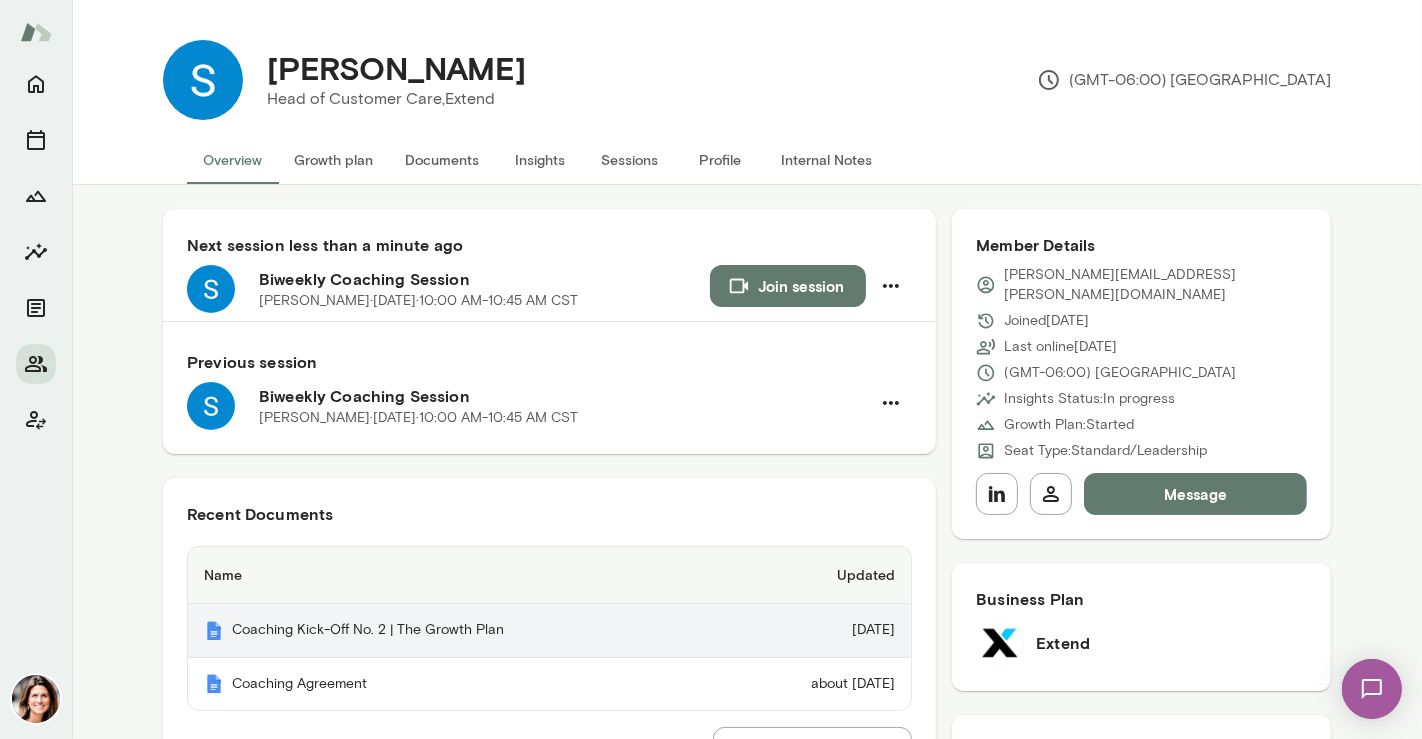 click on "Coaching Kick-Off No. 2 | The Growth Plan" at bounding box center (456, 631) 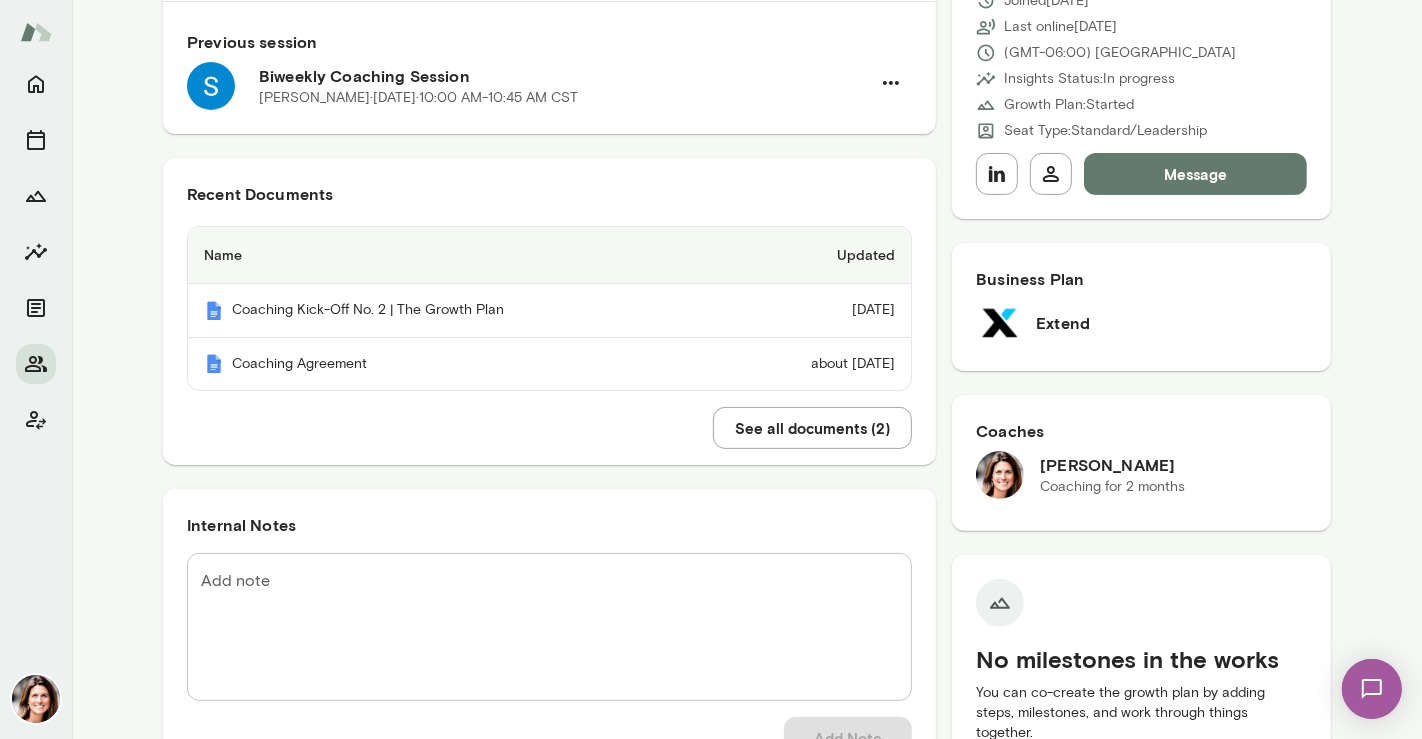 scroll, scrollTop: 0, scrollLeft: 0, axis: both 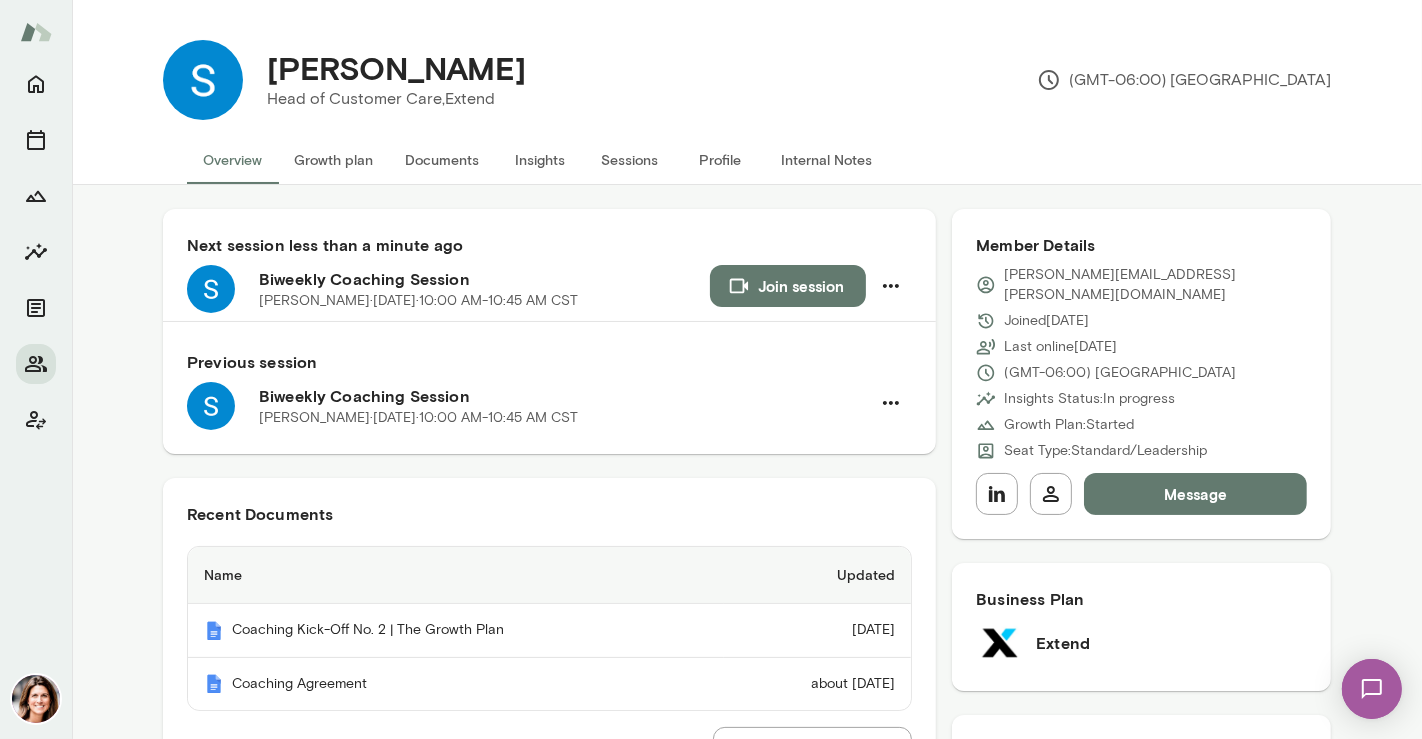 click on "Join session" at bounding box center [788, 286] 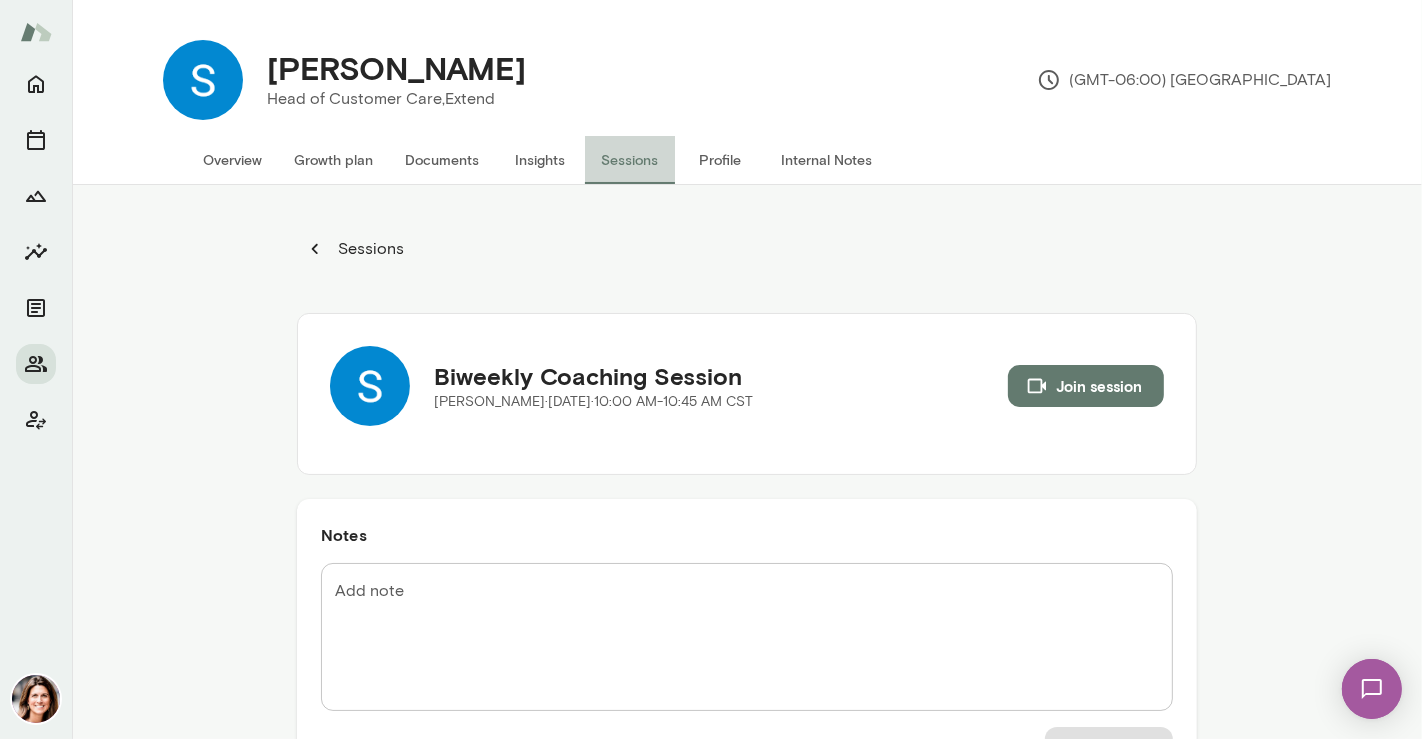 click on "Sessions" at bounding box center [630, 160] 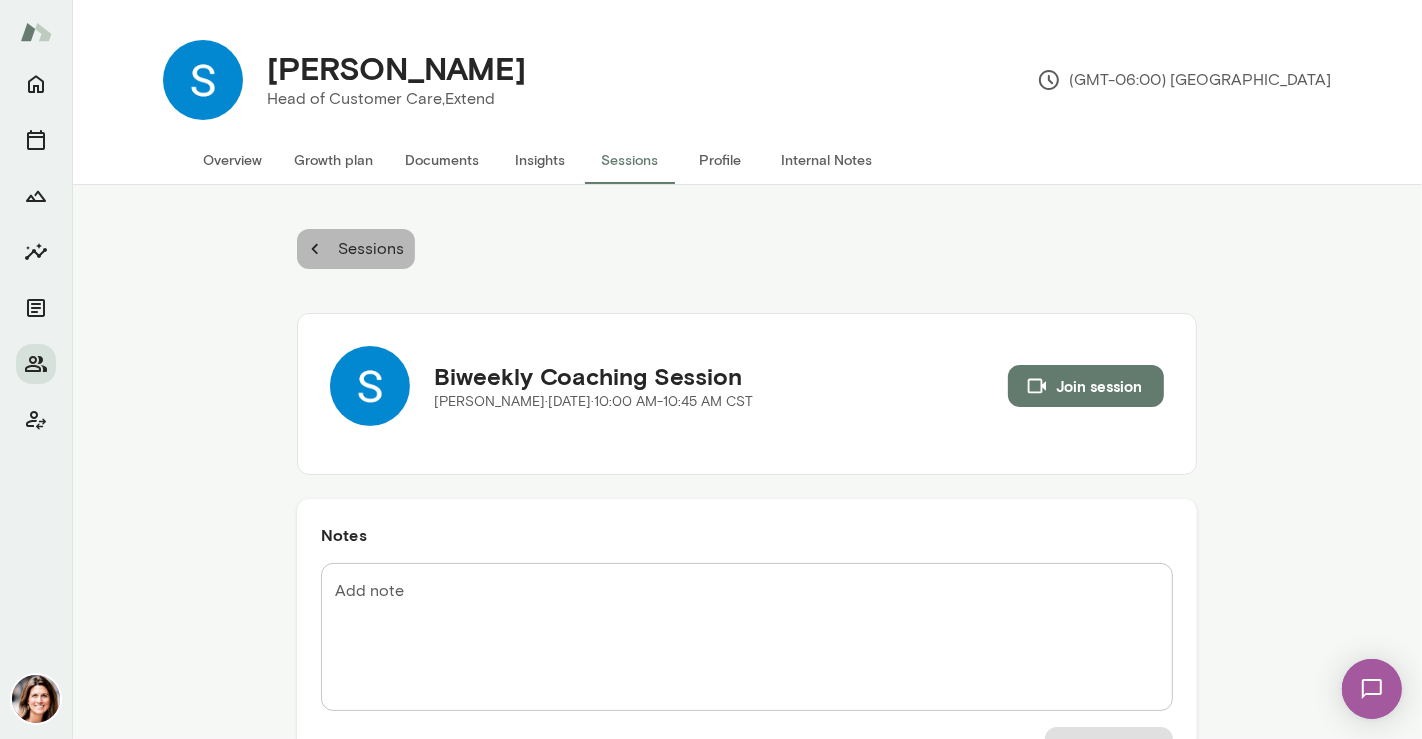 click on "Sessions" at bounding box center (369, 249) 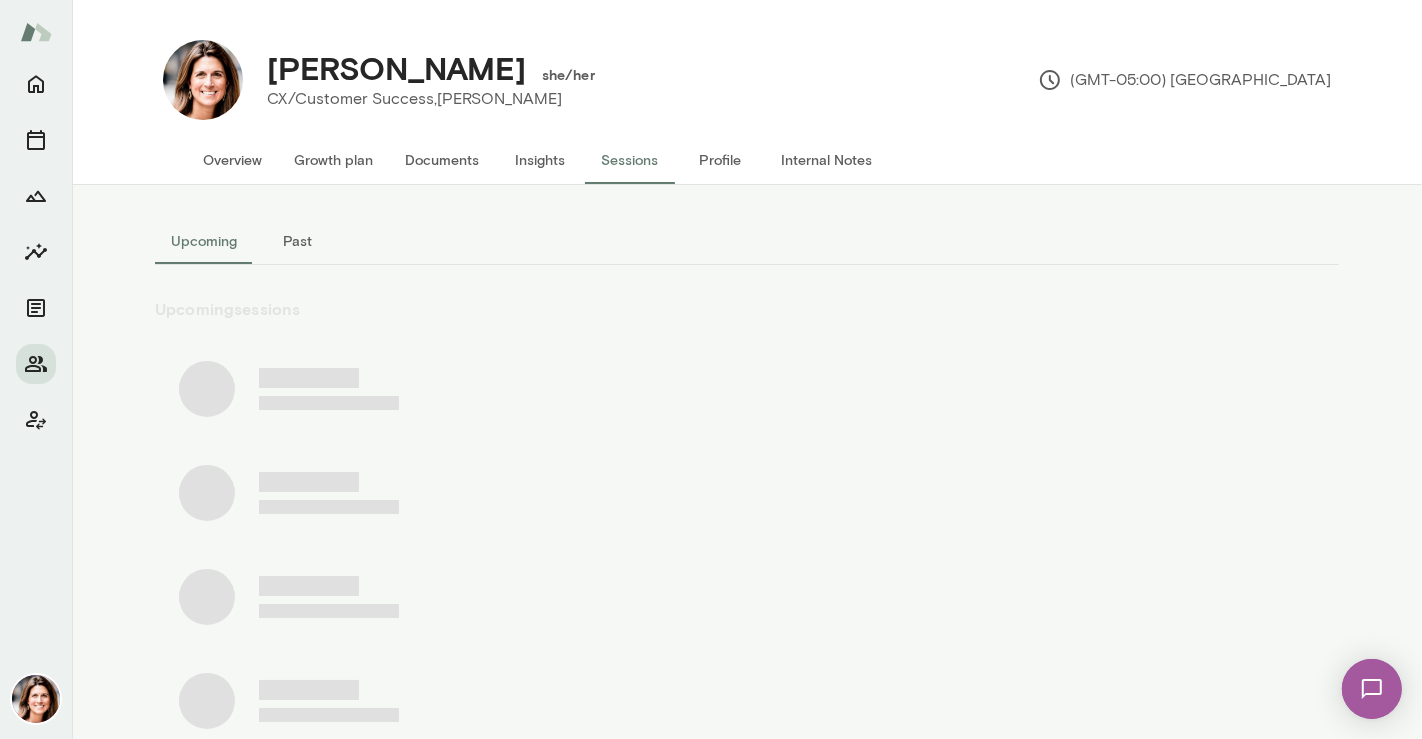 click on "Past" at bounding box center [298, 241] 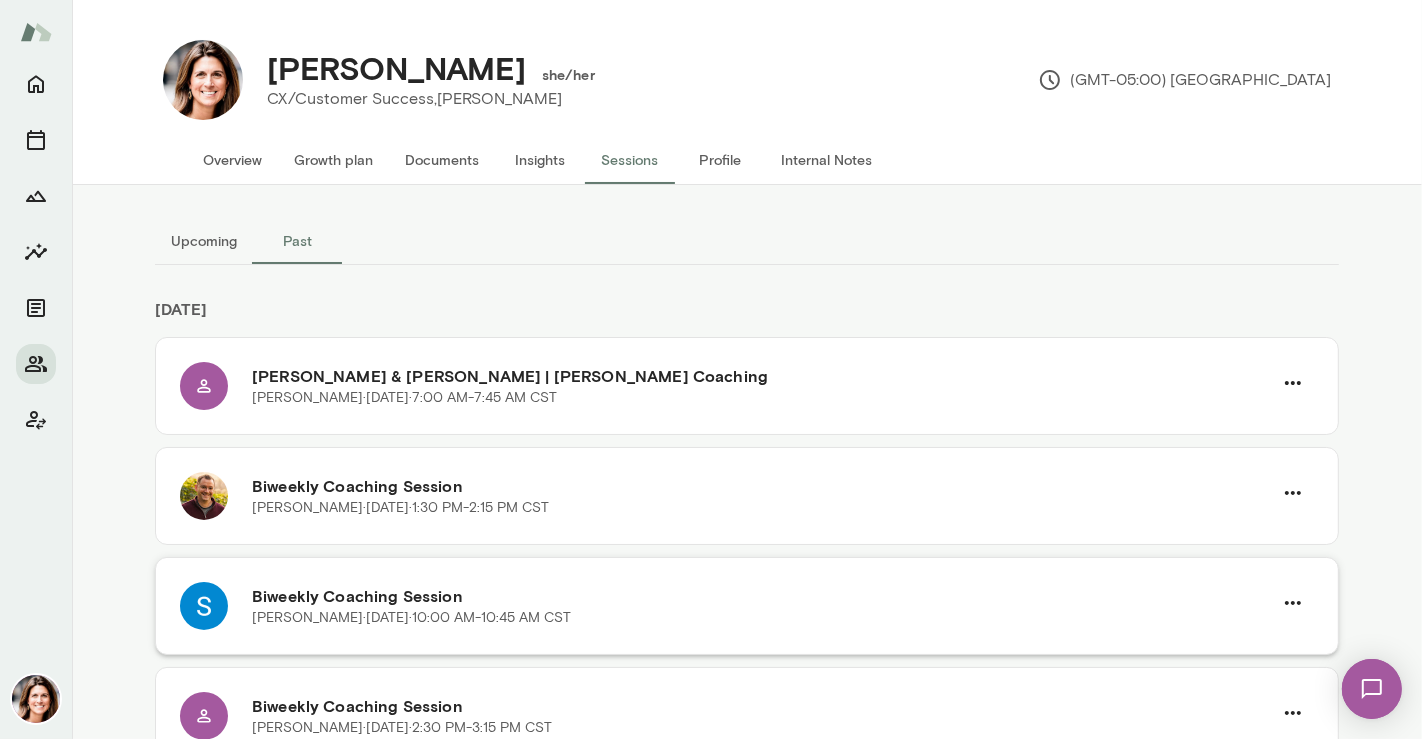 click on "Biweekly Coaching Session" at bounding box center (762, 596) 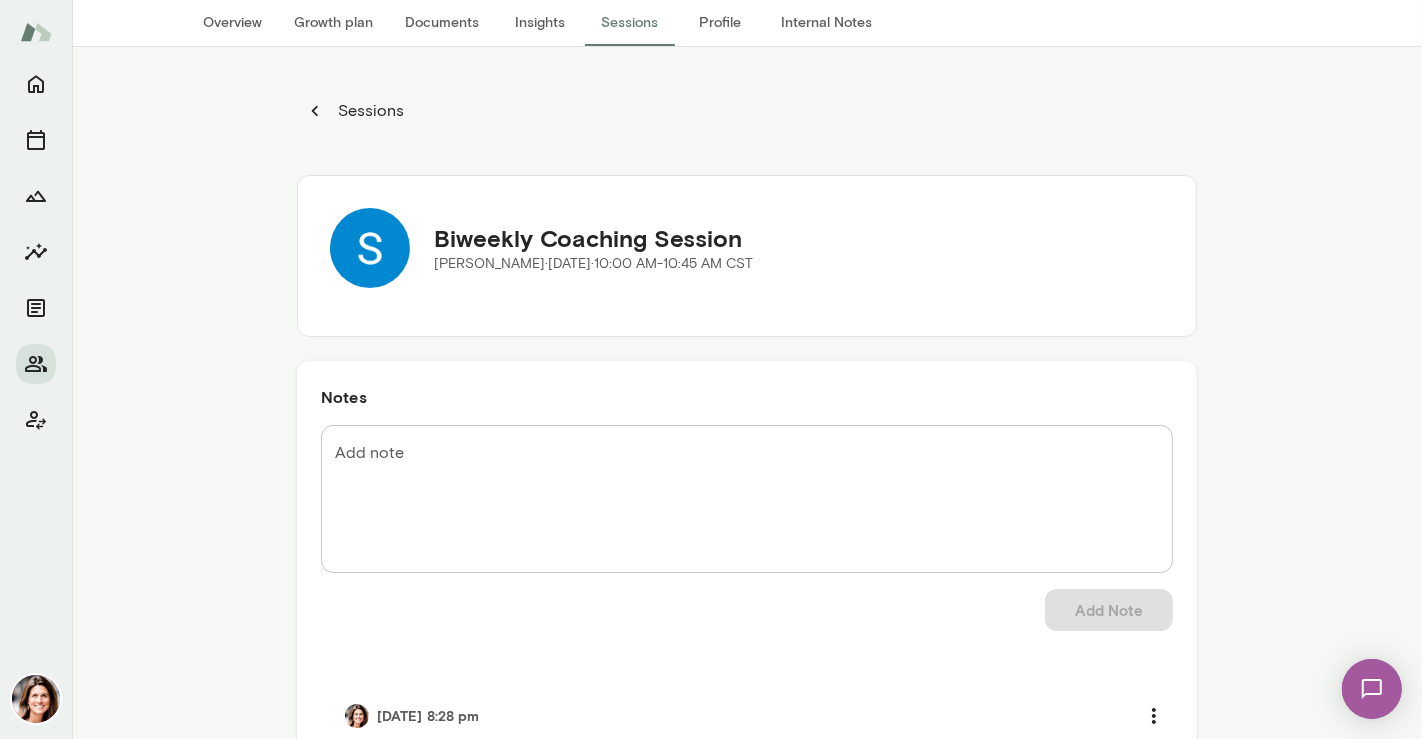 scroll, scrollTop: 184, scrollLeft: 0, axis: vertical 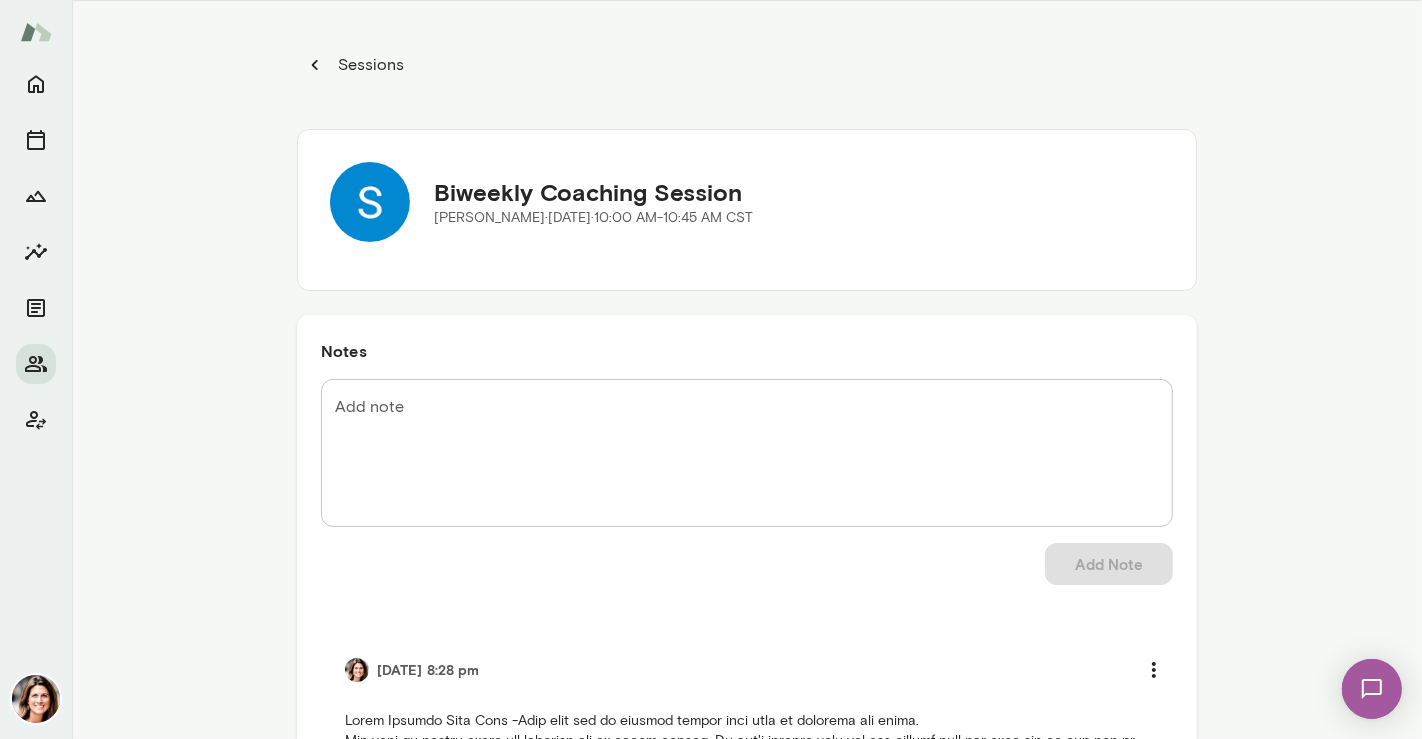 click at bounding box center [747, 861] 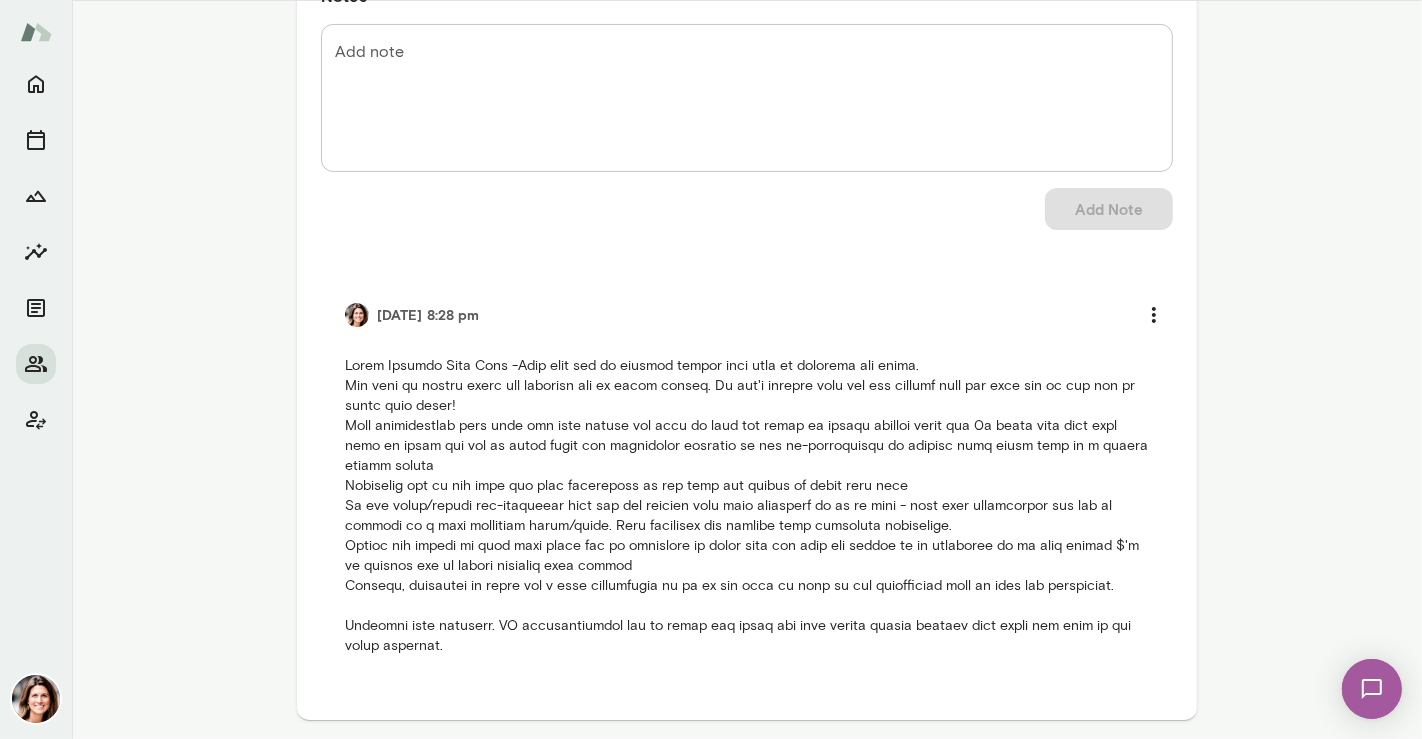 scroll, scrollTop: 358, scrollLeft: 0, axis: vertical 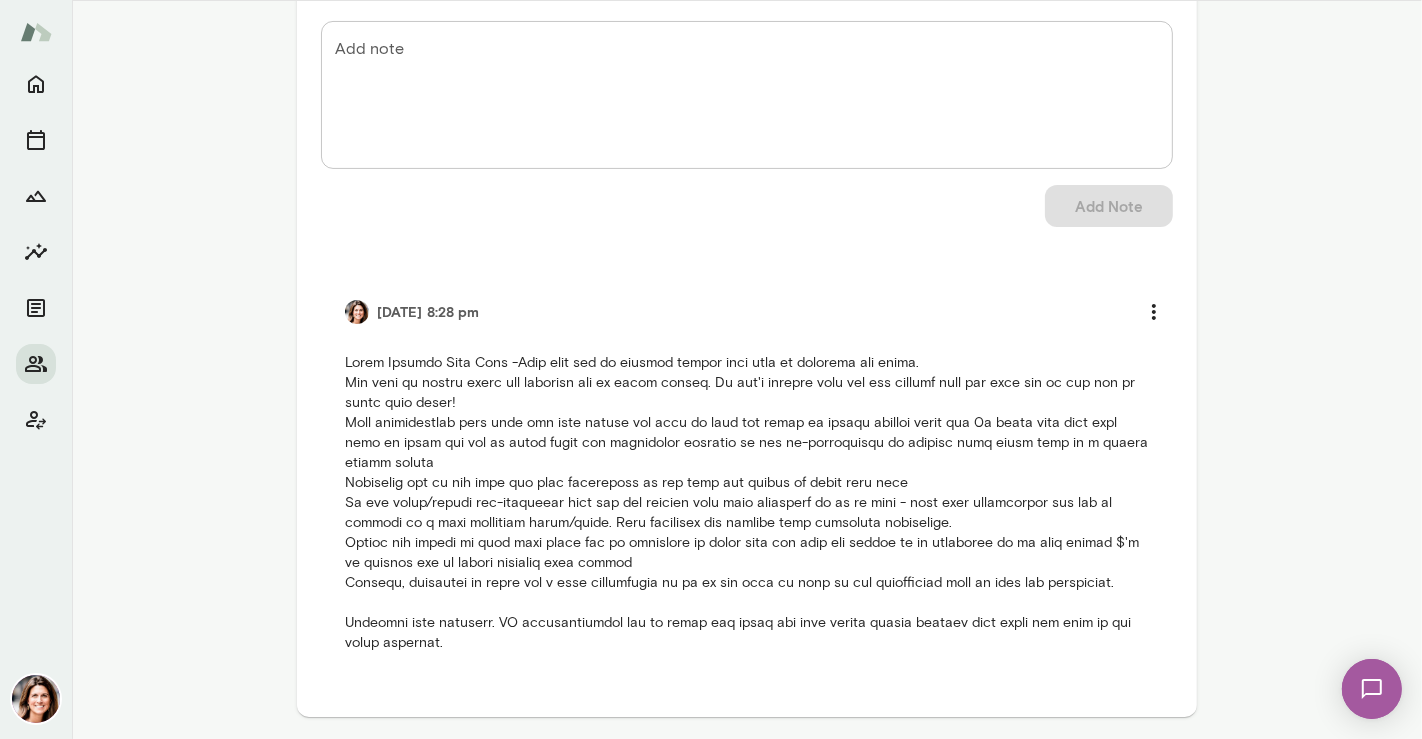 click at bounding box center (747, 503) 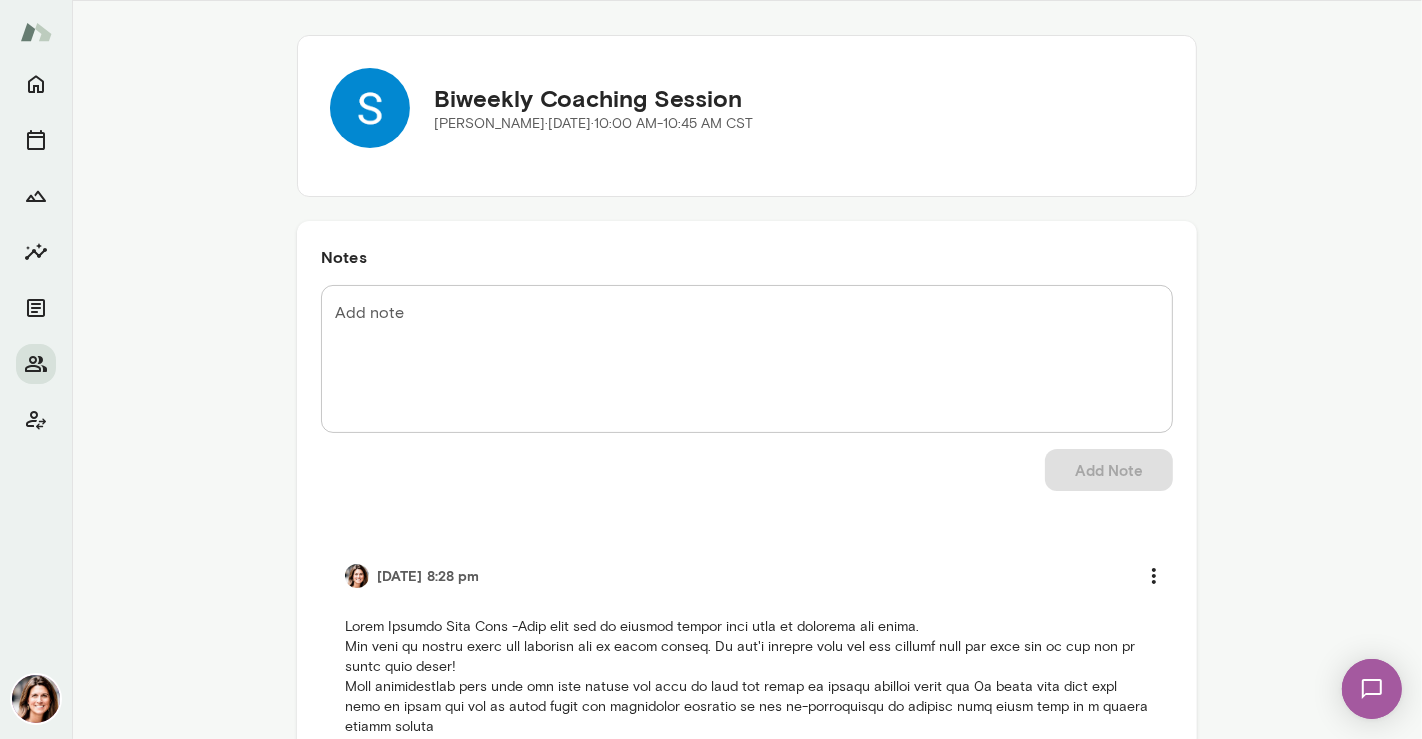 scroll, scrollTop: 0, scrollLeft: 0, axis: both 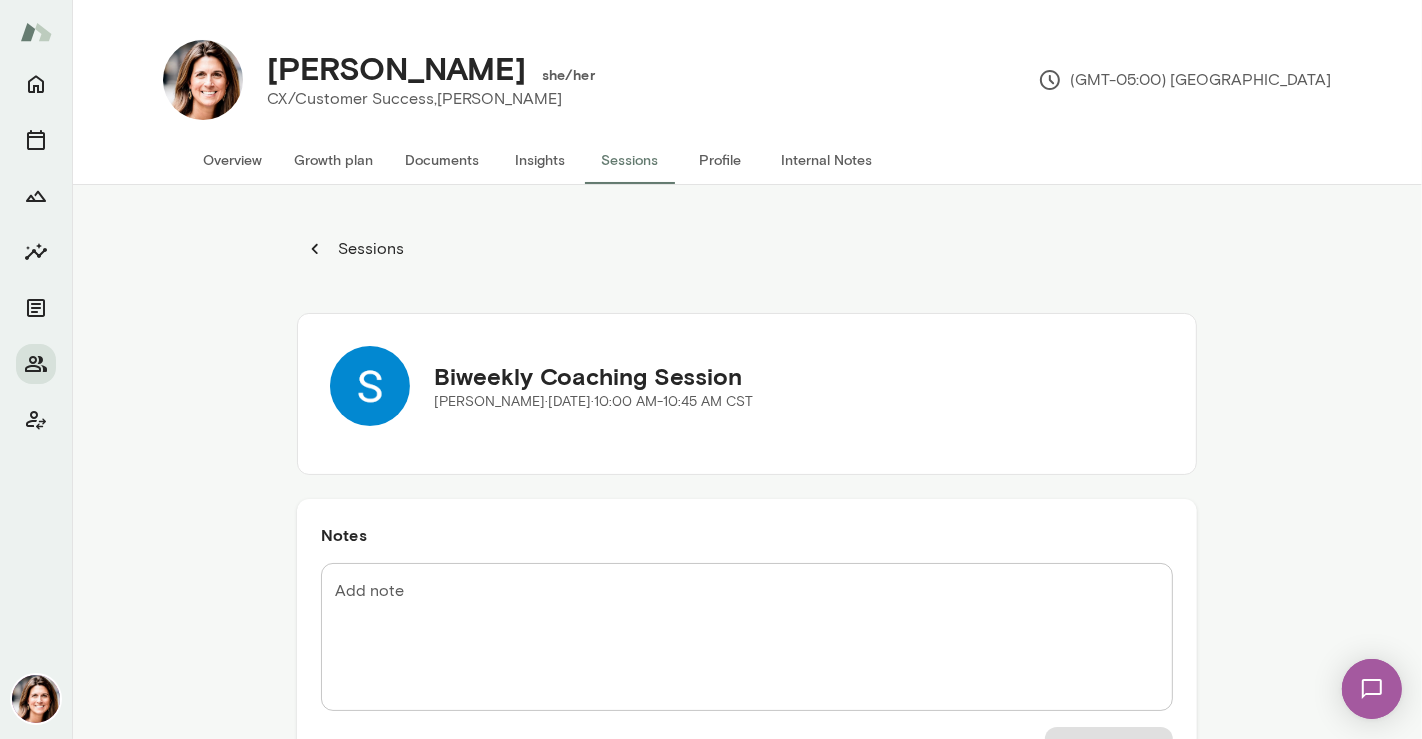 click 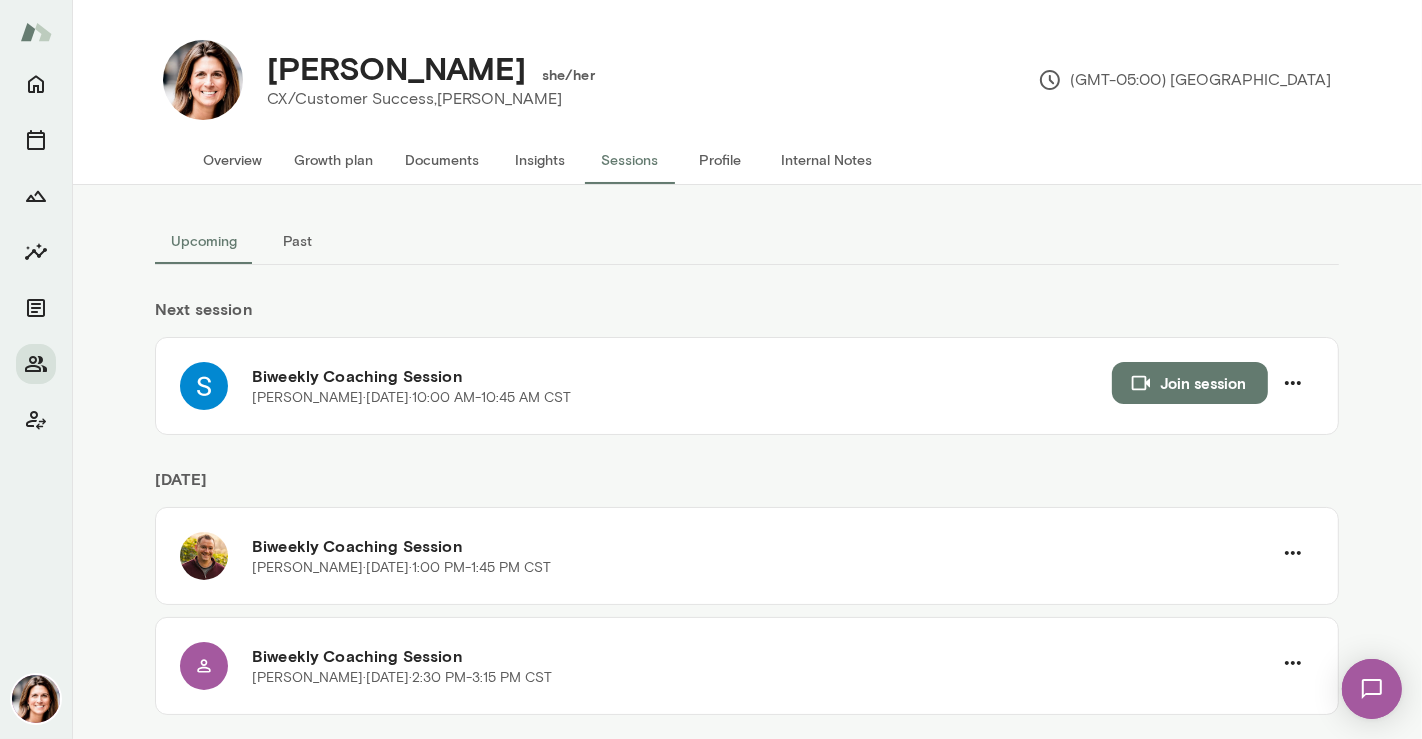 click on "Growth plan" at bounding box center (333, 160) 